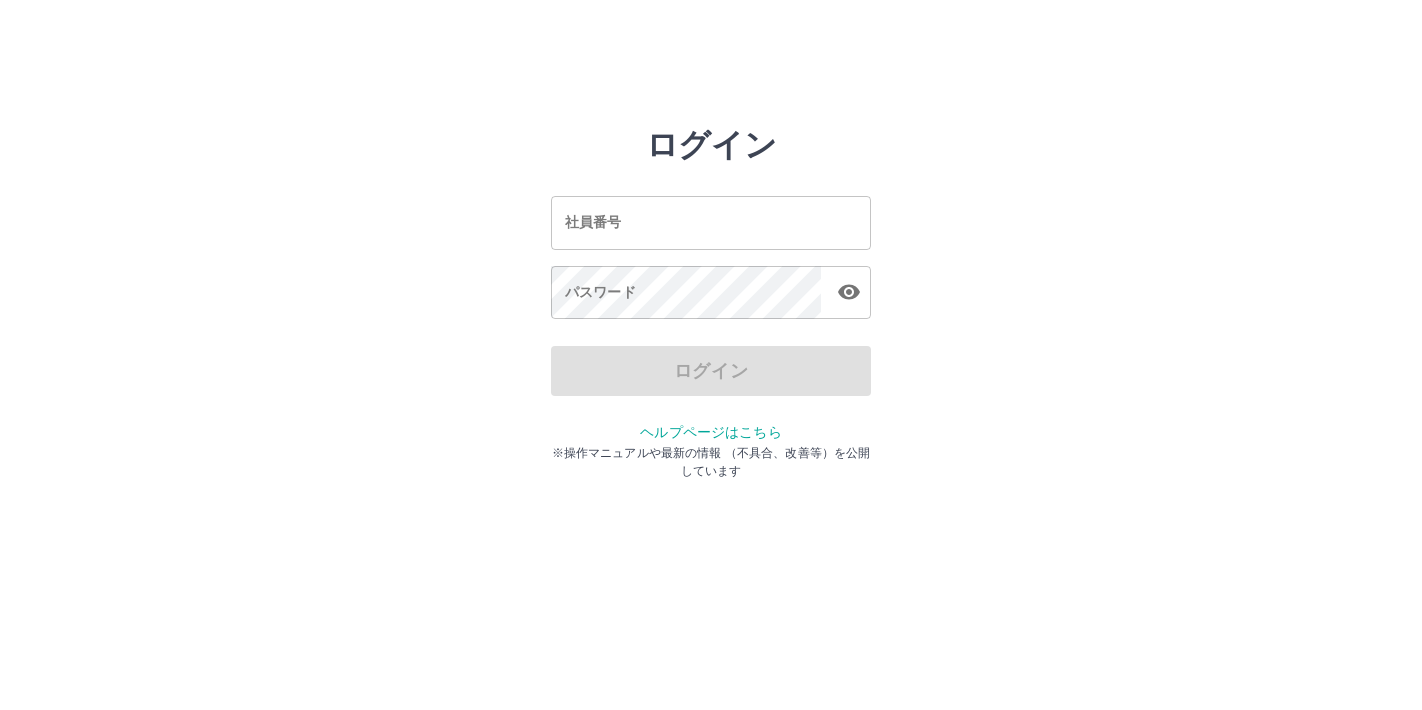scroll, scrollTop: 0, scrollLeft: 0, axis: both 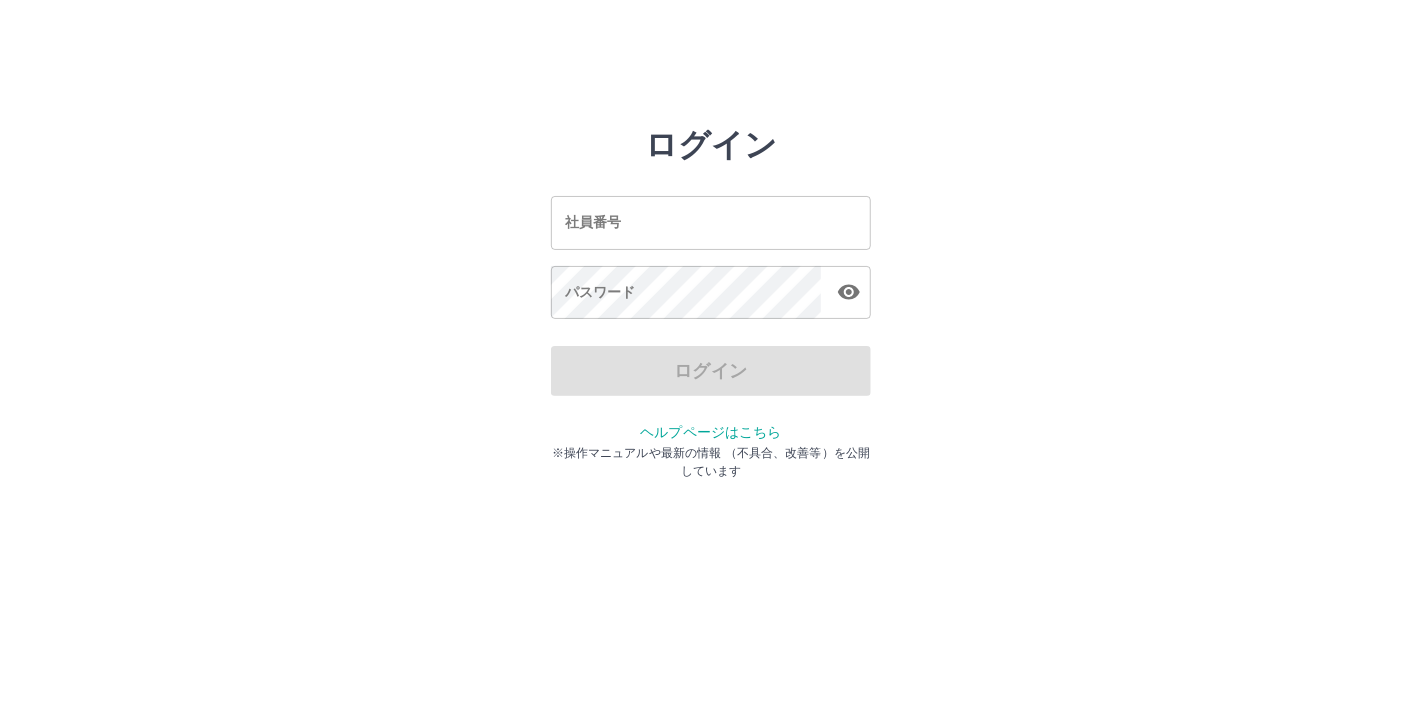 click on "社員番号" at bounding box center (711, 222) 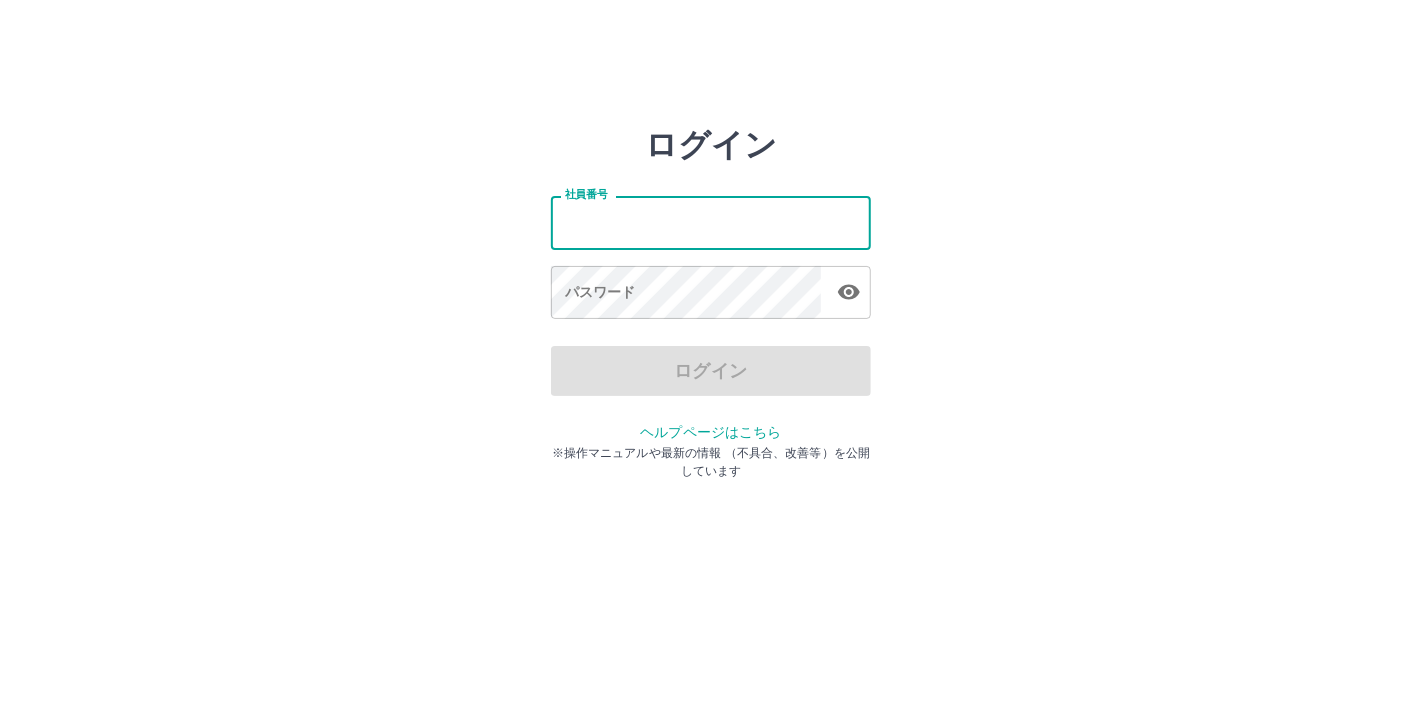 type on "*******" 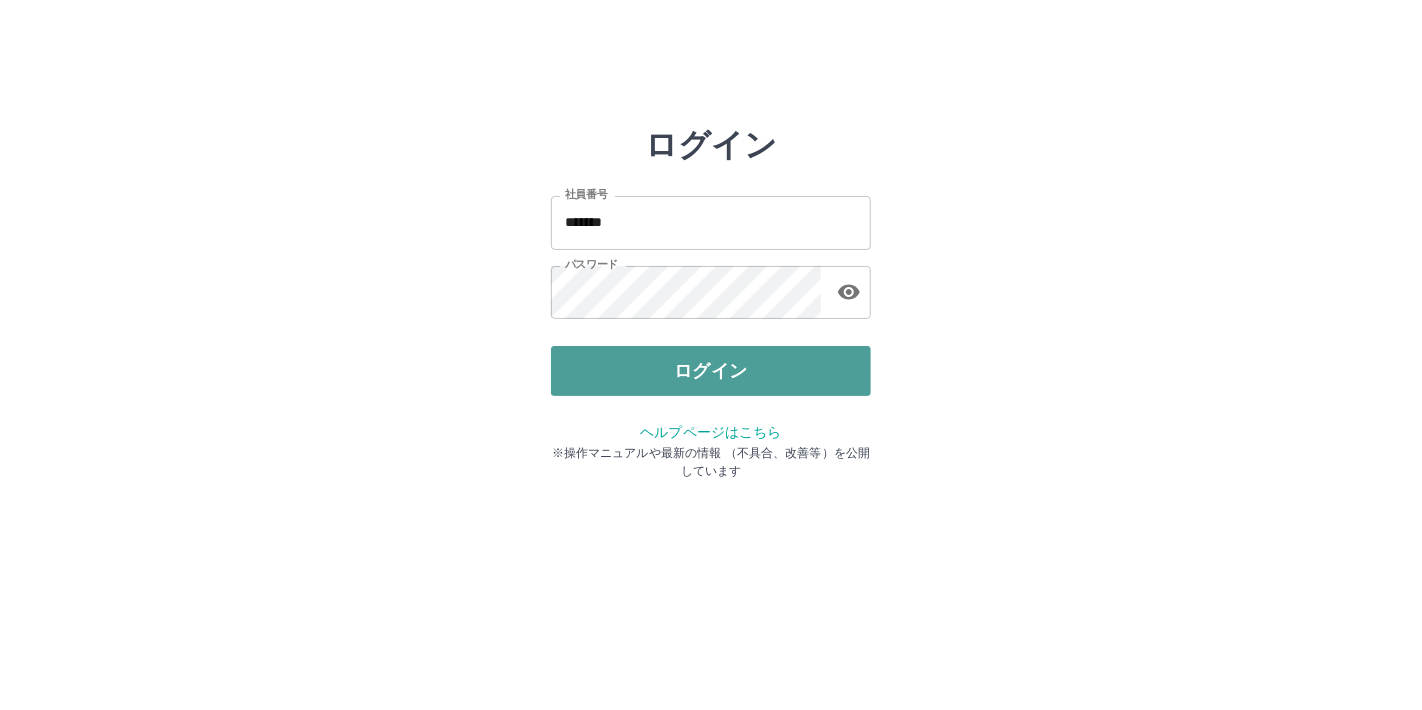 click on "ログイン" at bounding box center (711, 371) 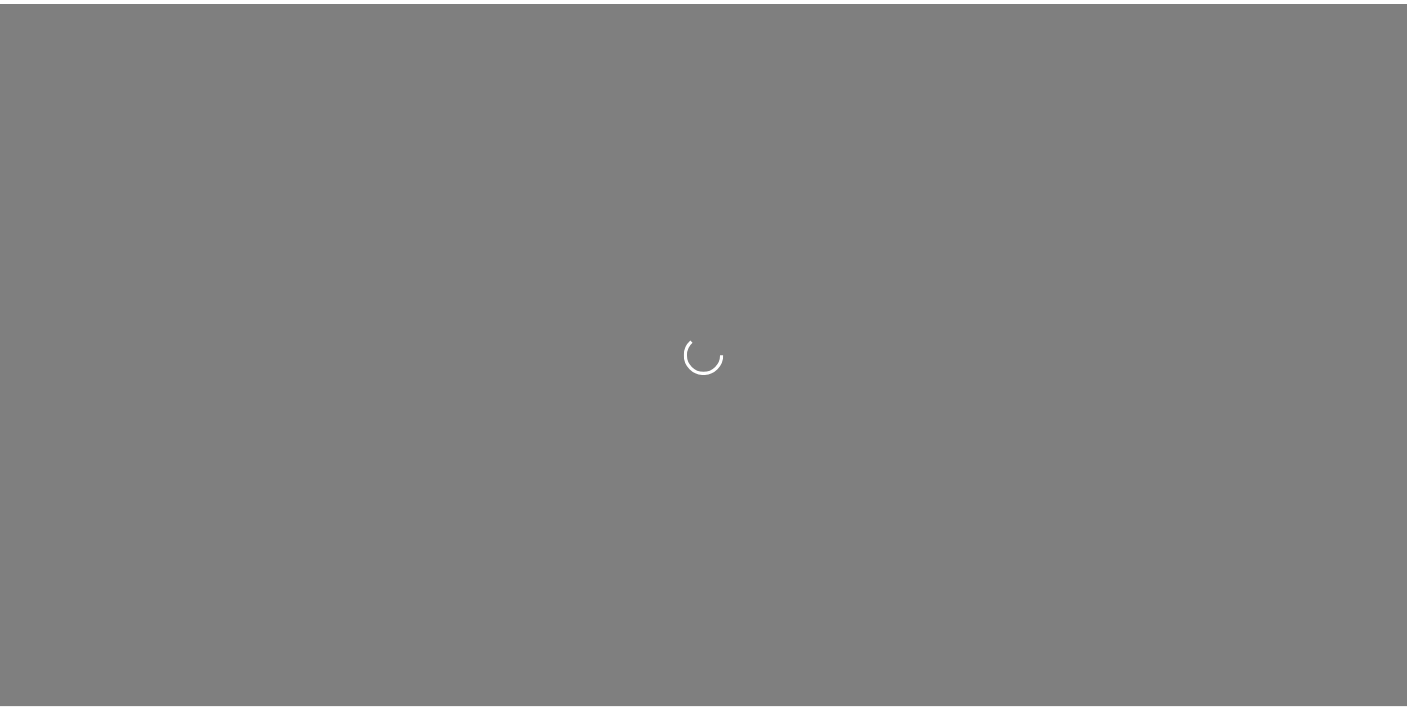 scroll, scrollTop: 0, scrollLeft: 0, axis: both 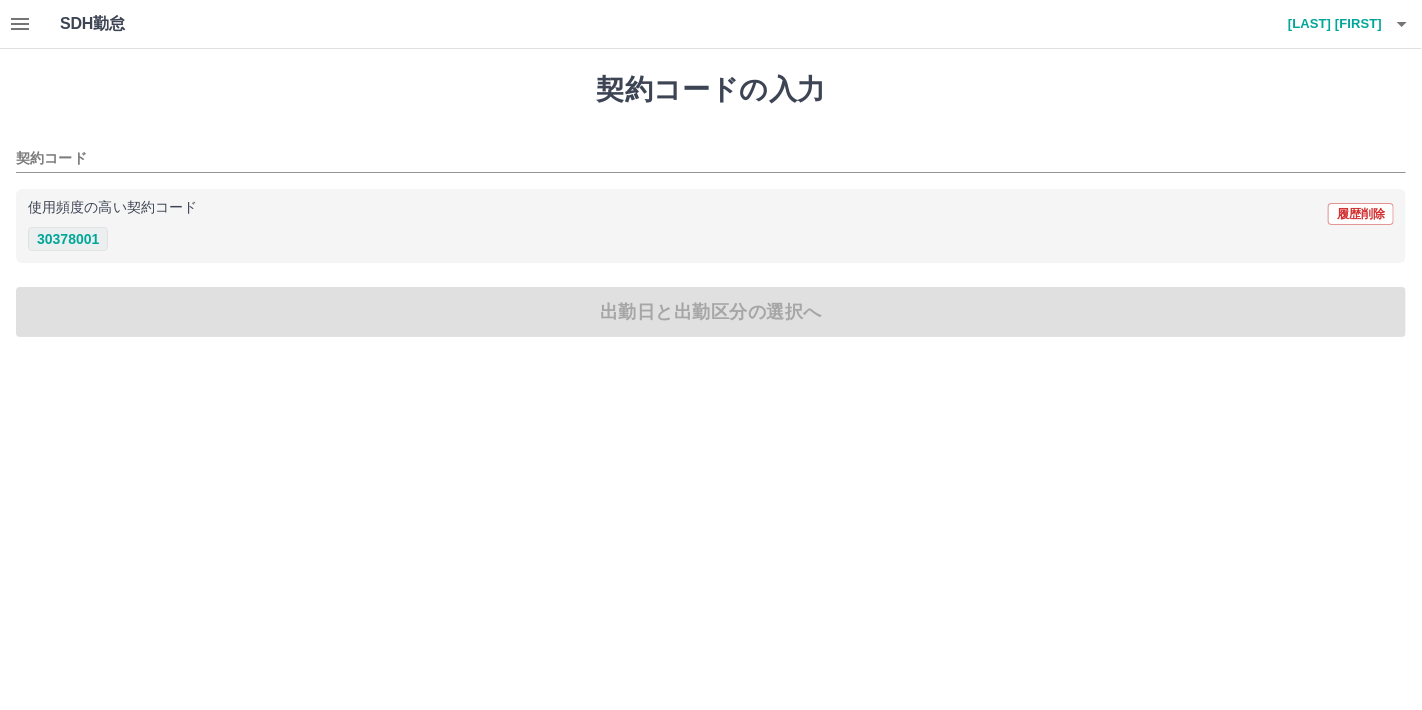 click on "30378001" at bounding box center [68, 239] 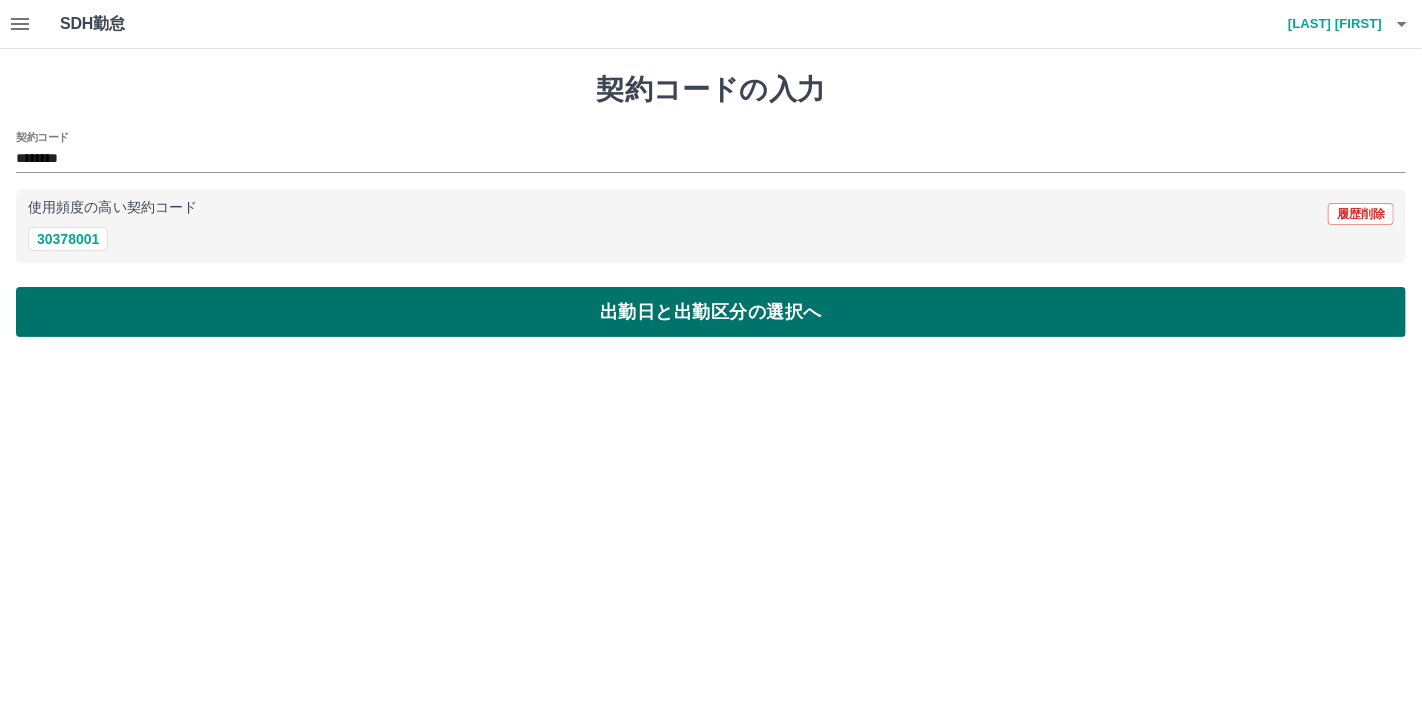 click on "出勤日と出勤区分の選択へ" at bounding box center (711, 312) 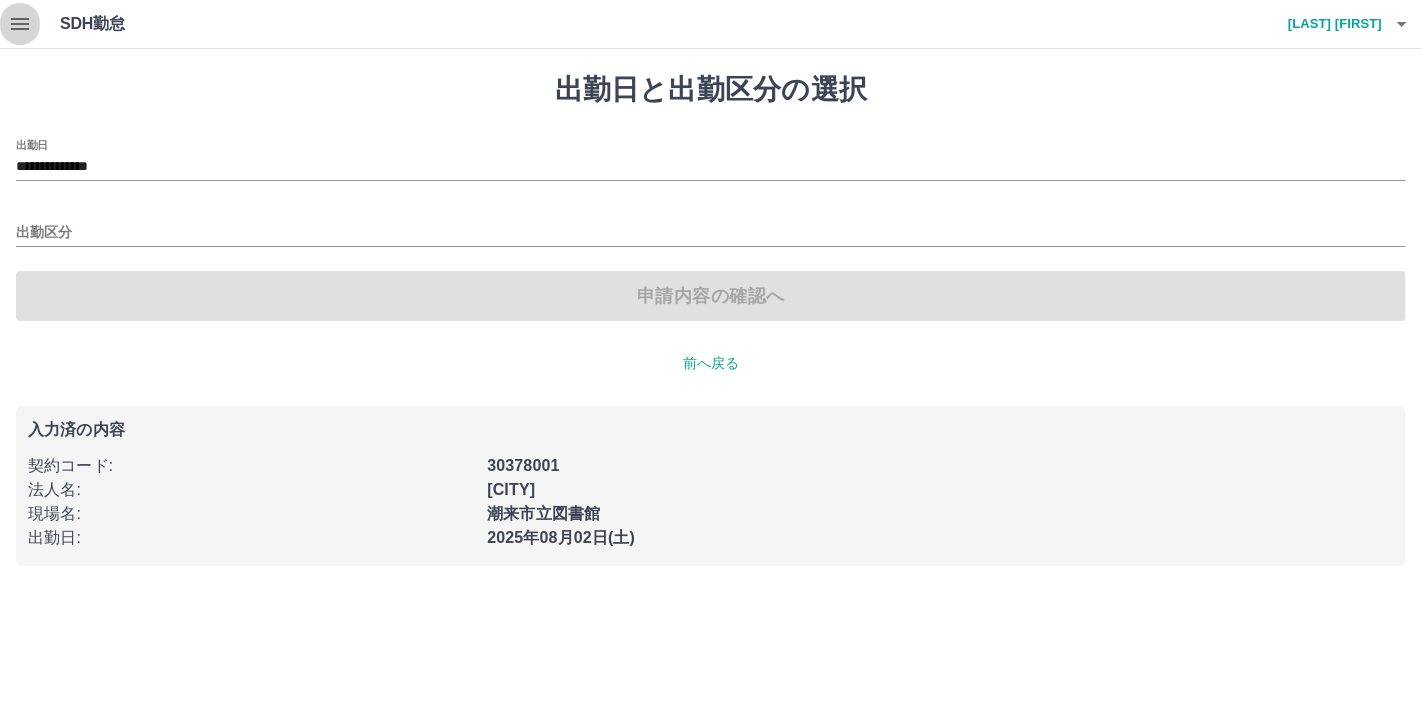click 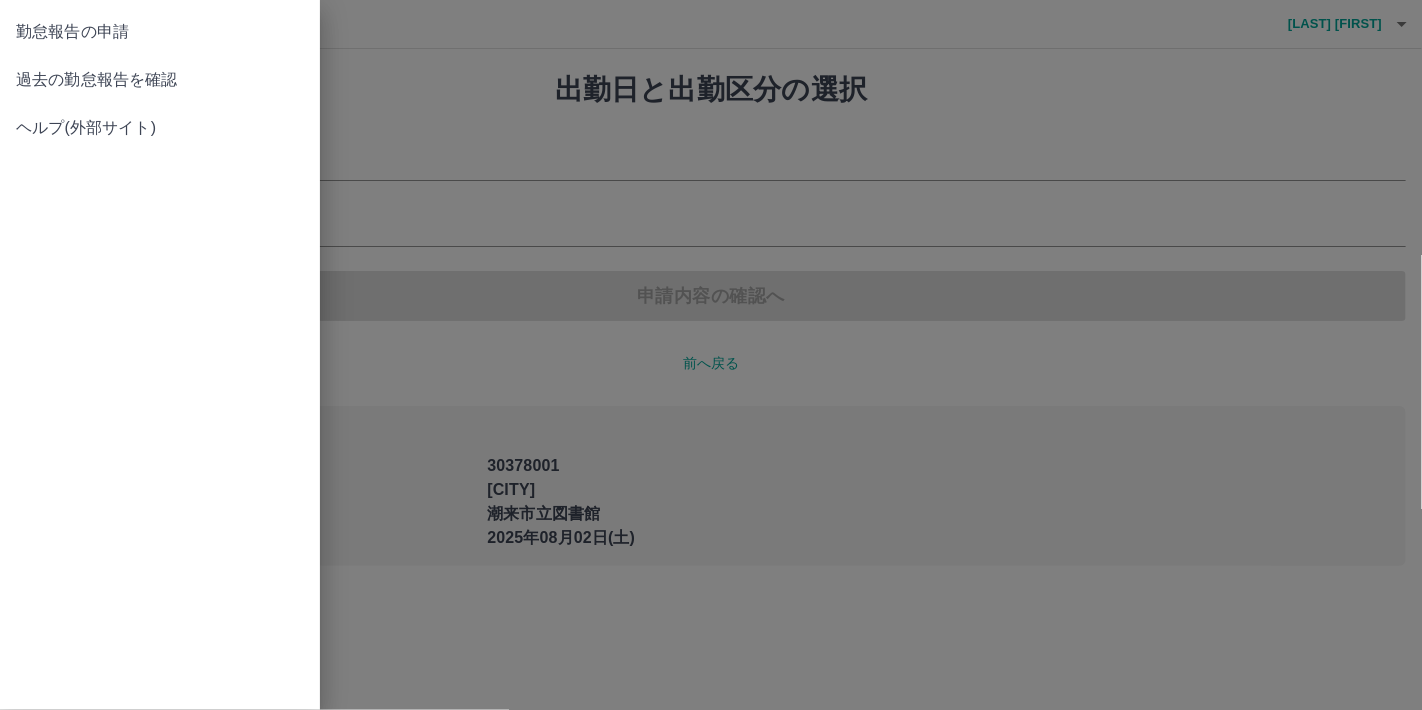 click at bounding box center (711, 355) 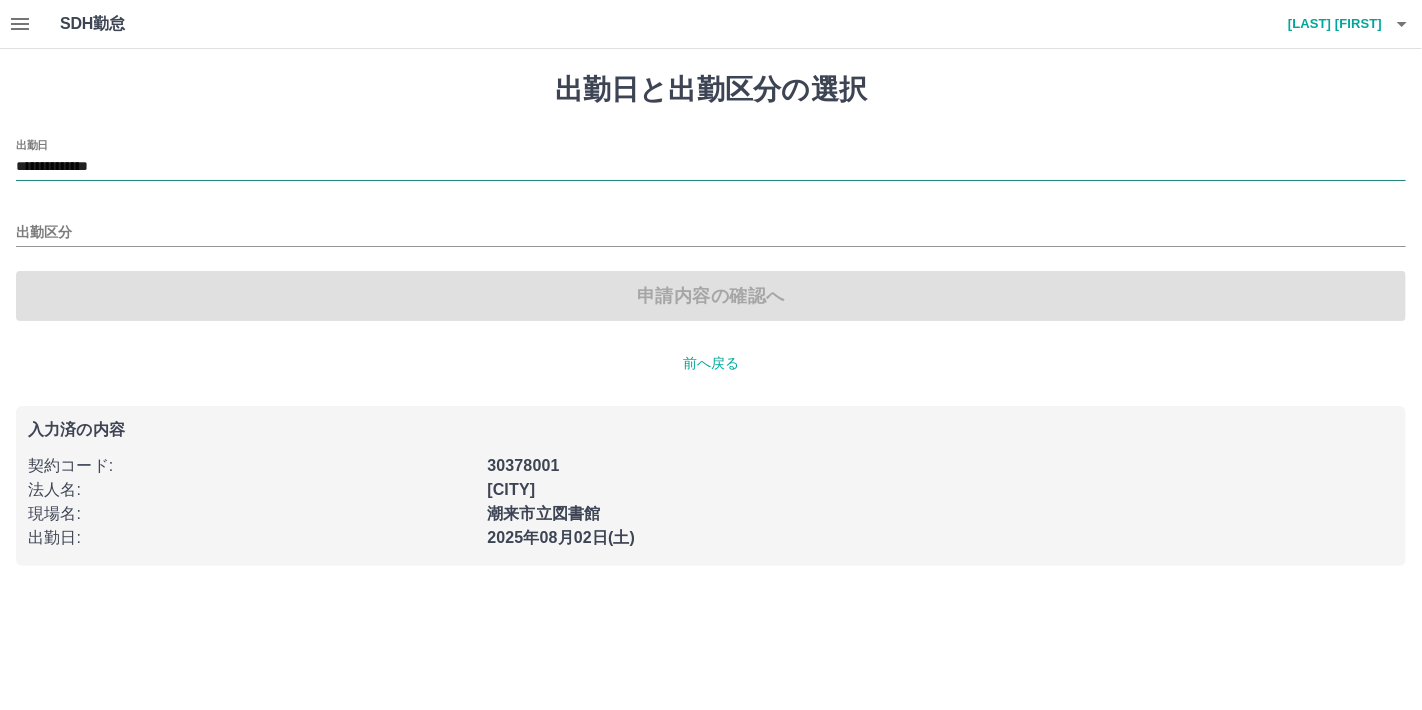 click on "**********" at bounding box center [711, 167] 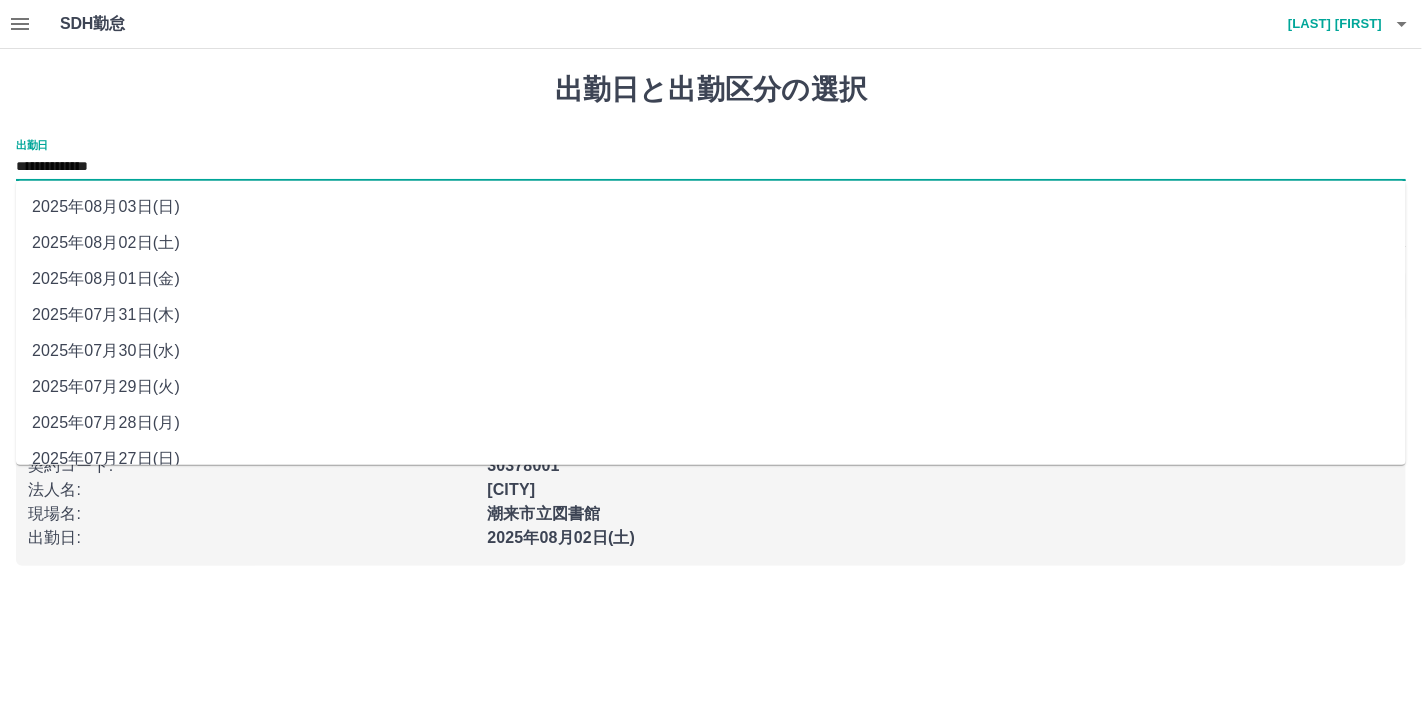 drag, startPoint x: 71, startPoint y: 165, endPoint x: 188, endPoint y: 254, distance: 147.0034 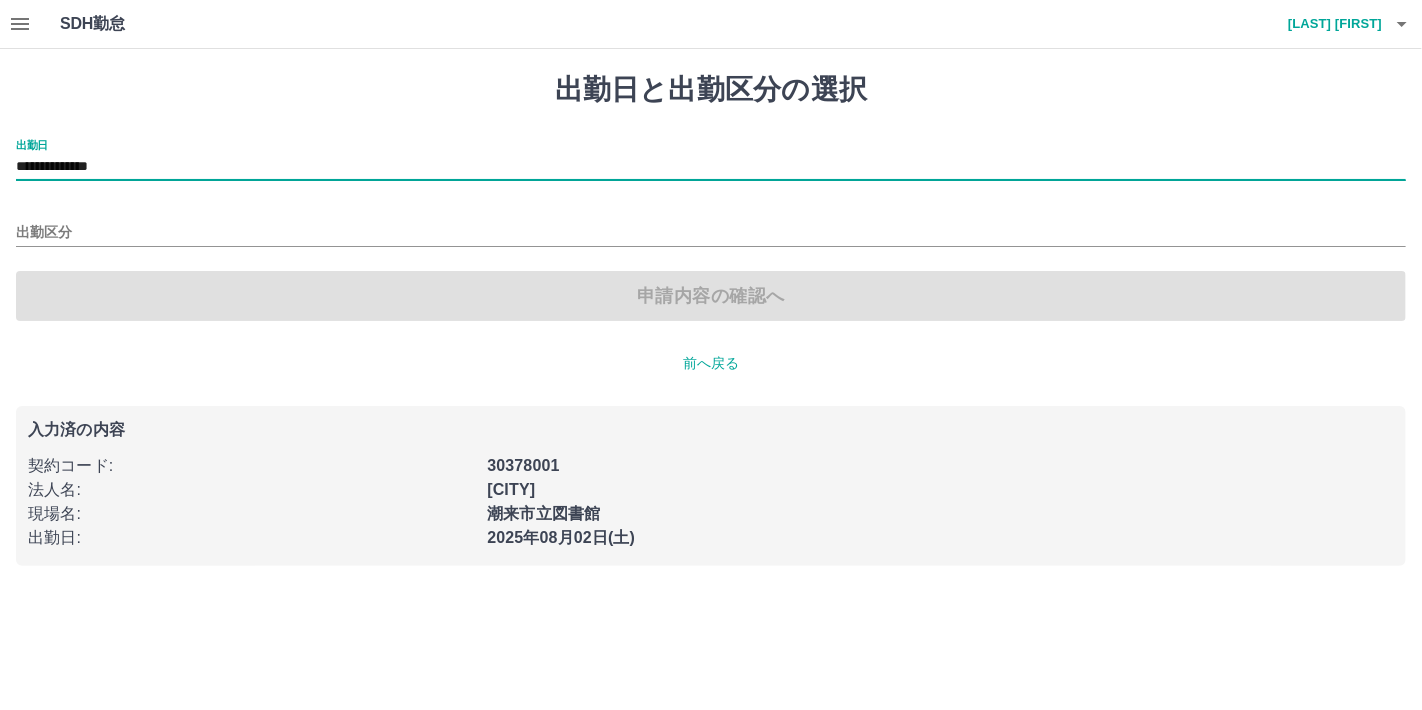 click on "**********" at bounding box center (711, 167) 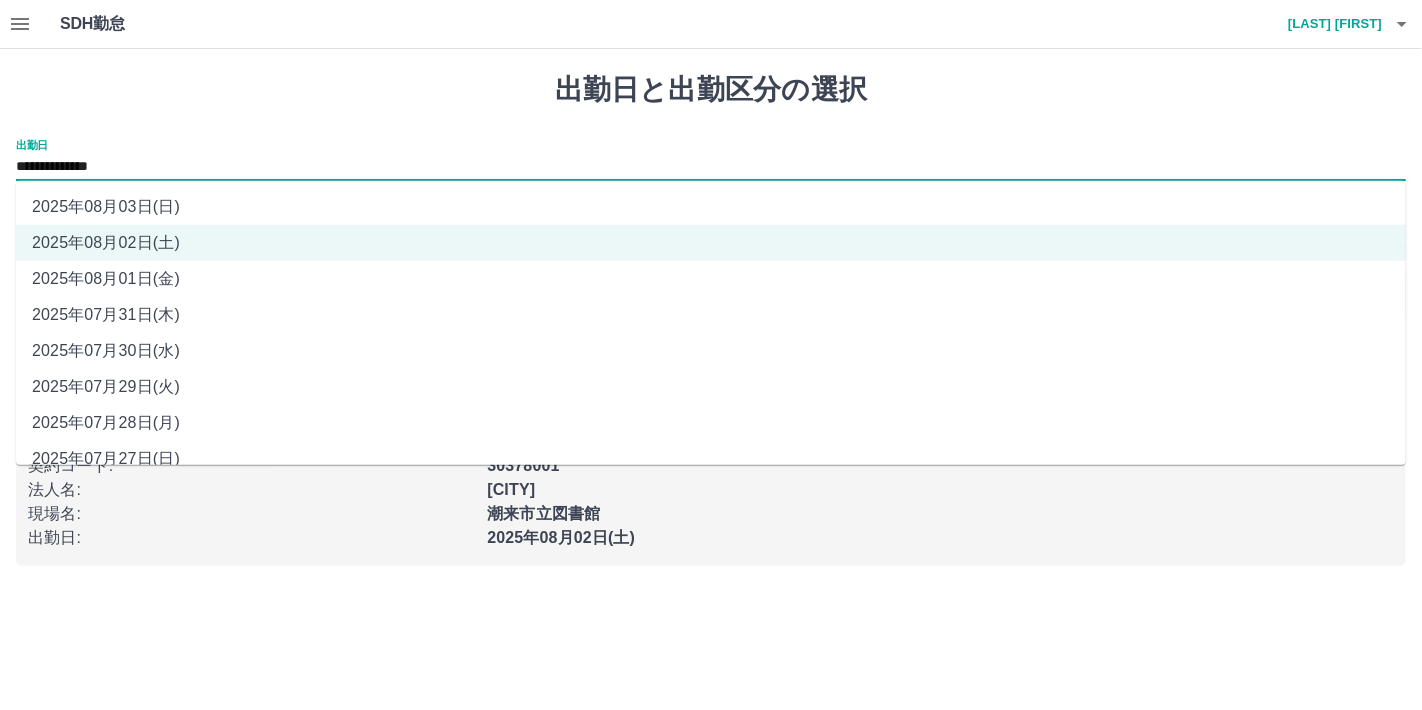 click on "2025年08月01日(金)" at bounding box center [711, 279] 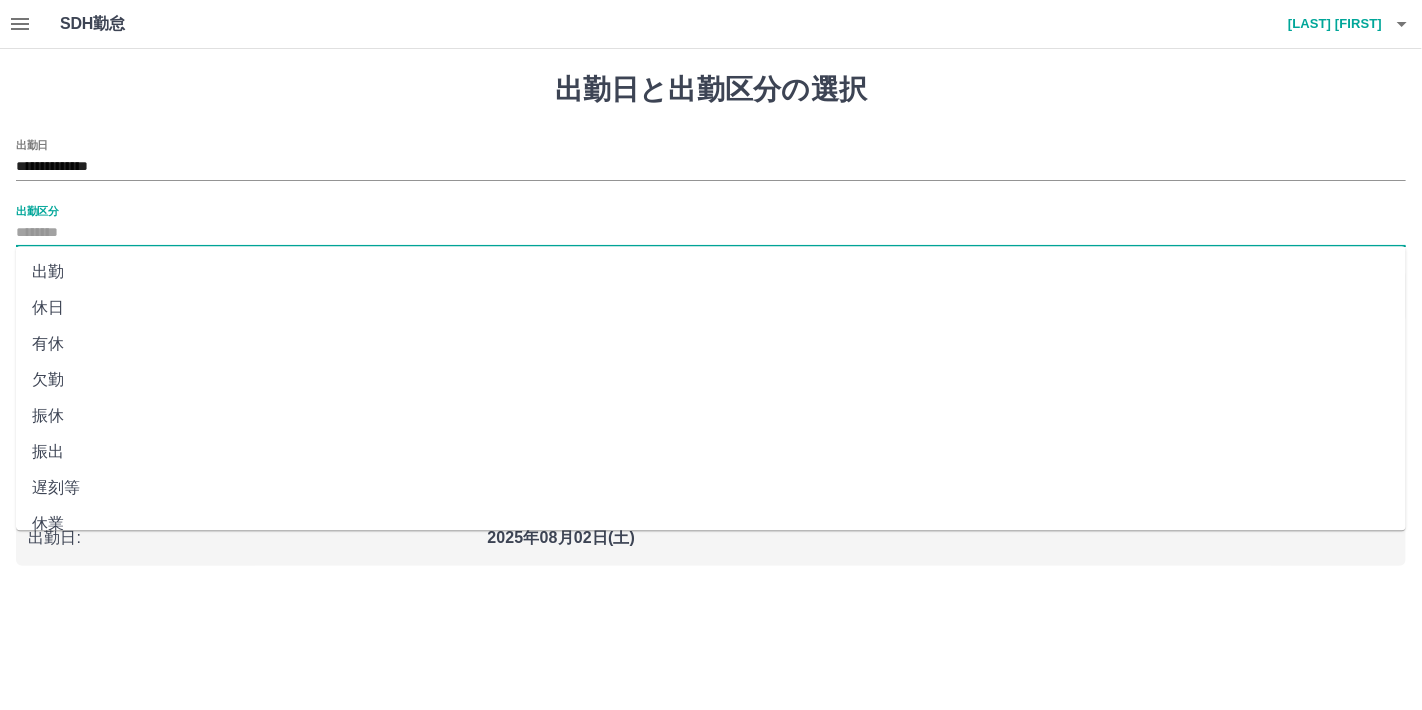 click on "出勤区分" at bounding box center (711, 233) 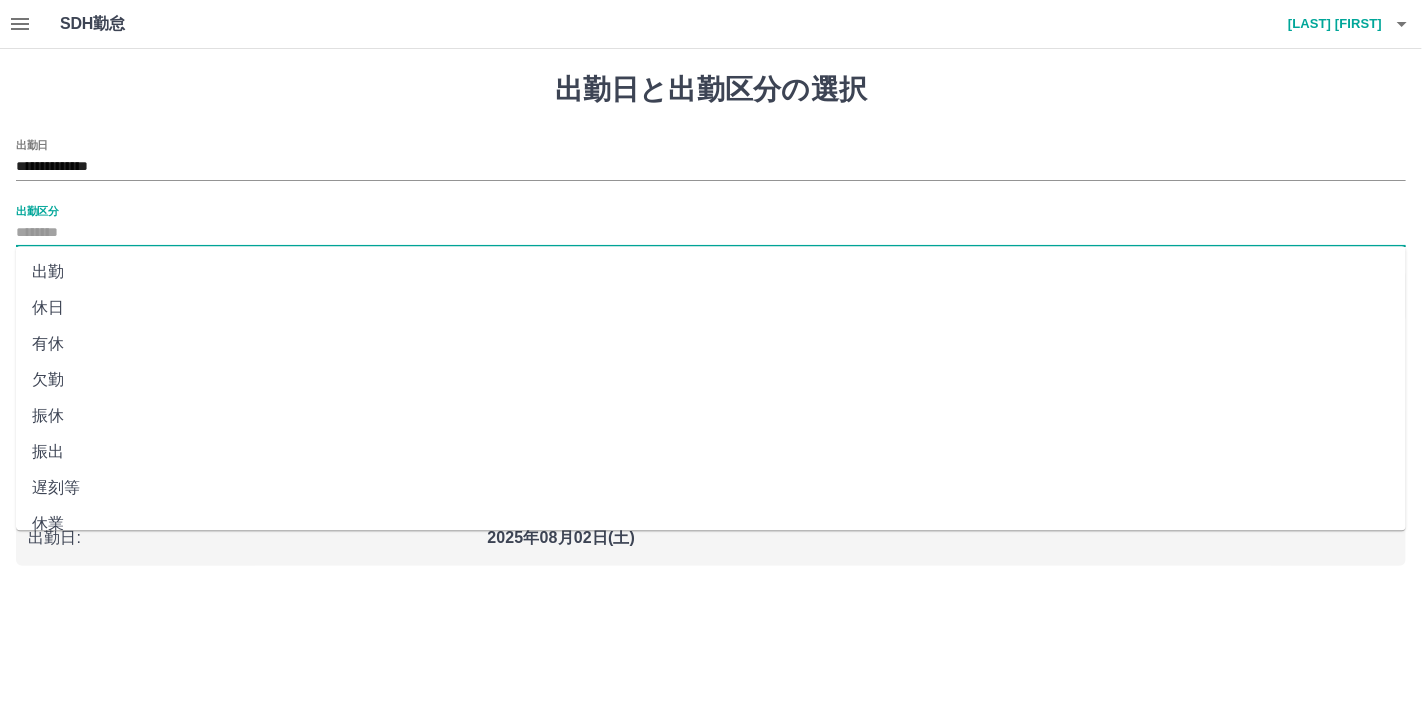 click on "休日" at bounding box center [711, 308] 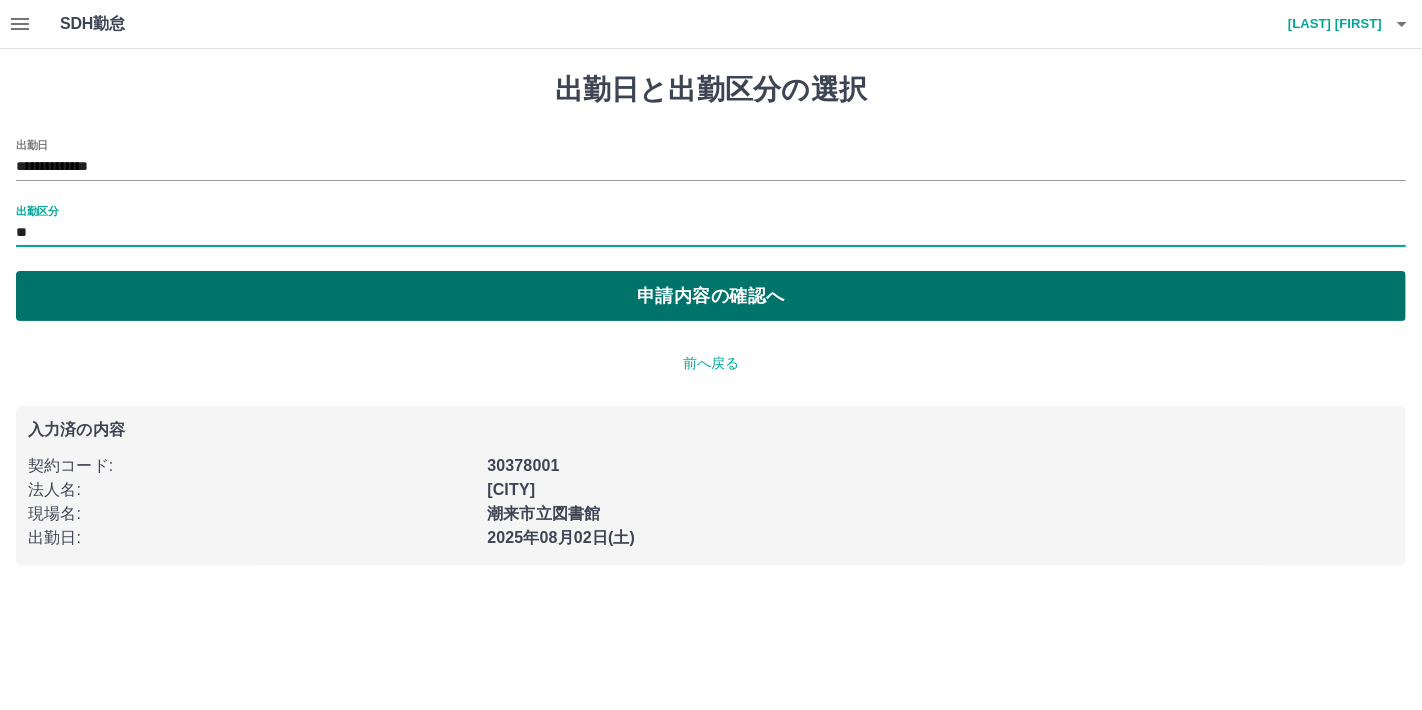 click on "申請内容の確認へ" at bounding box center (711, 296) 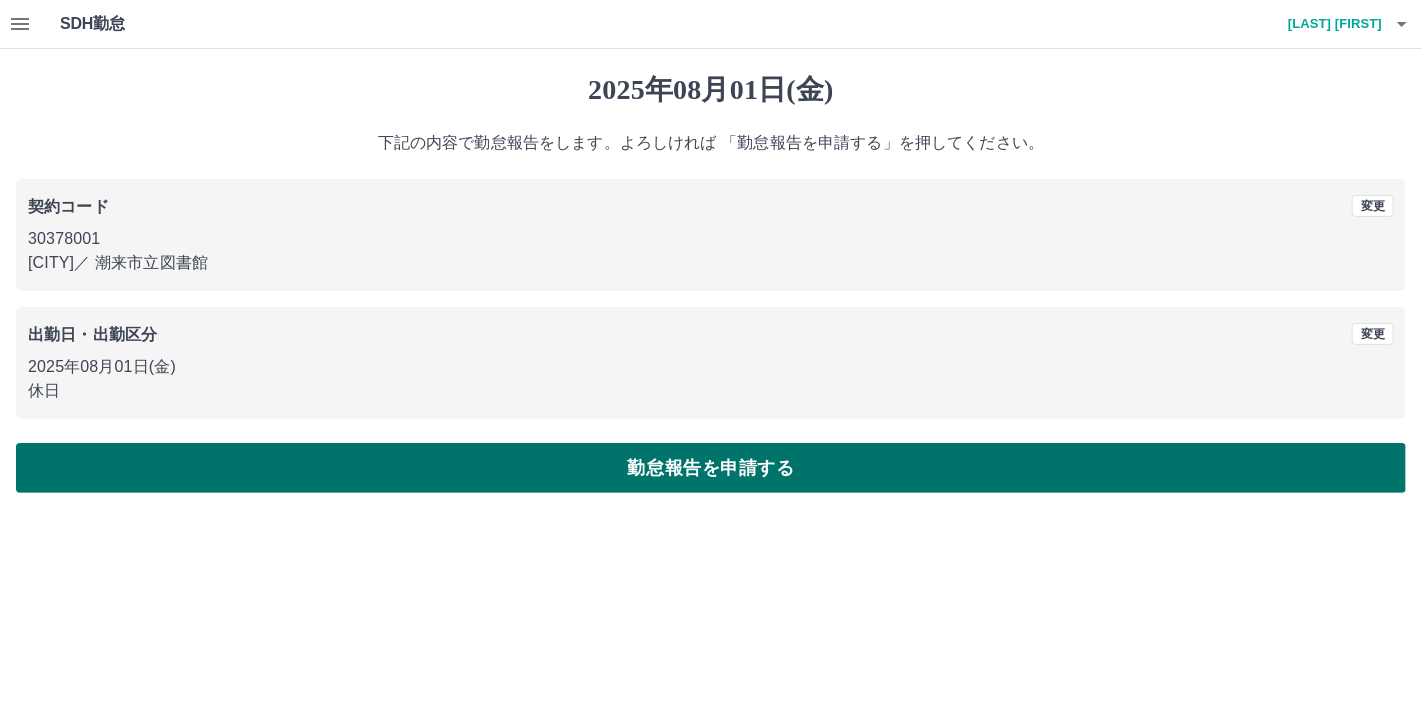 click on "勤怠報告を申請する" at bounding box center (711, 468) 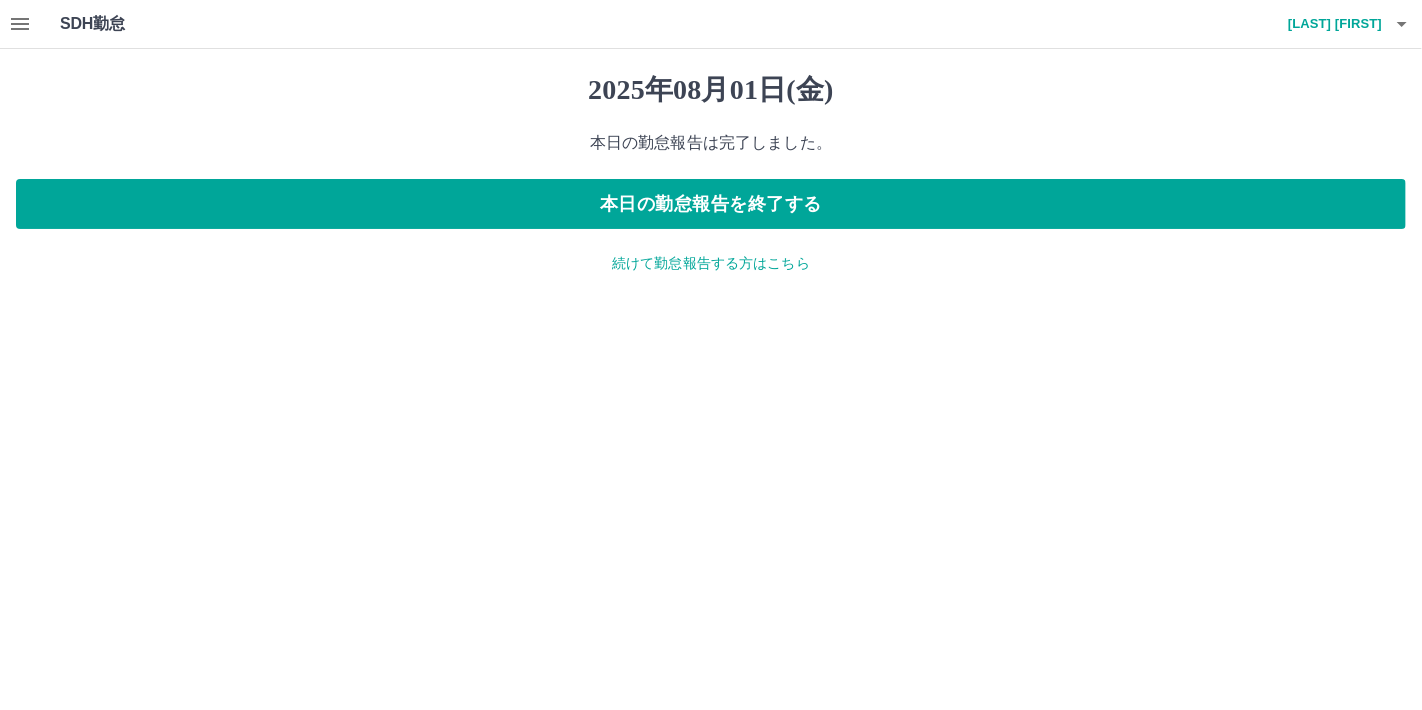 click on "続けて勤怠報告する方はこちら" at bounding box center [711, 263] 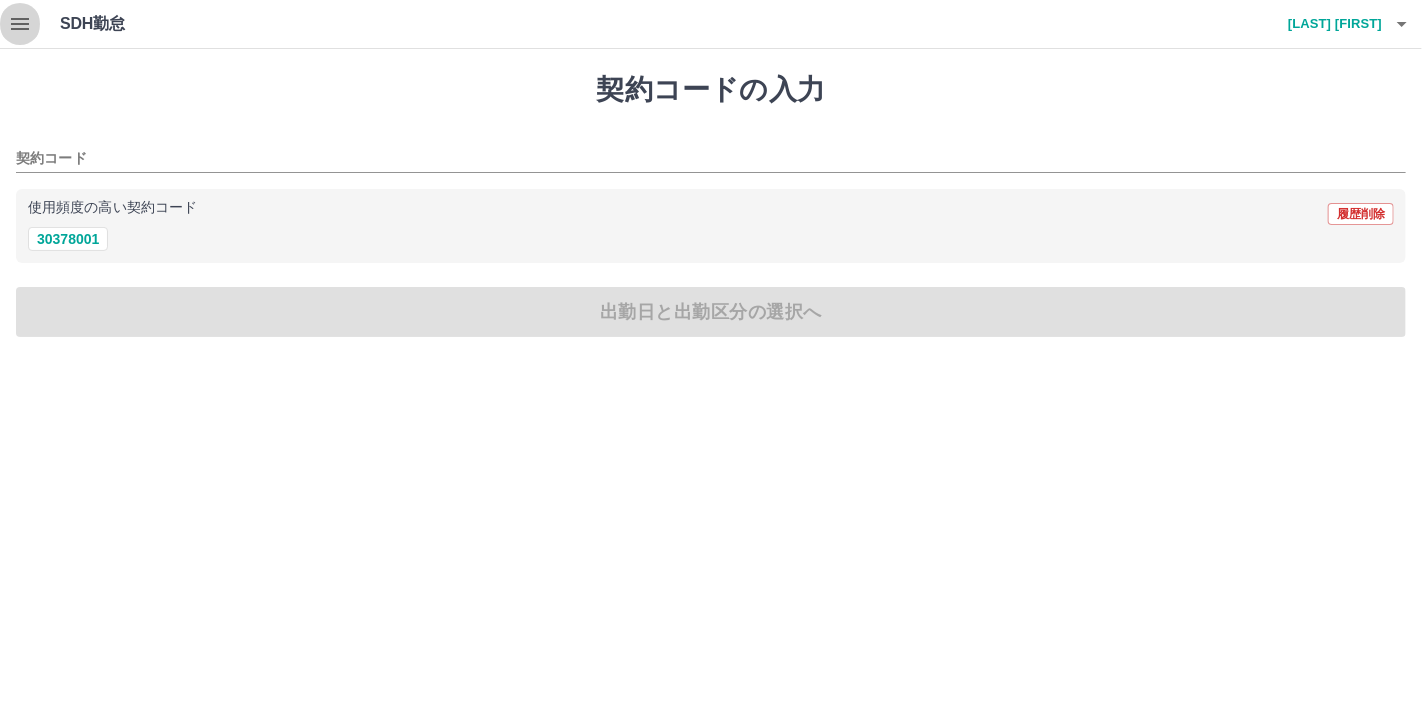 click 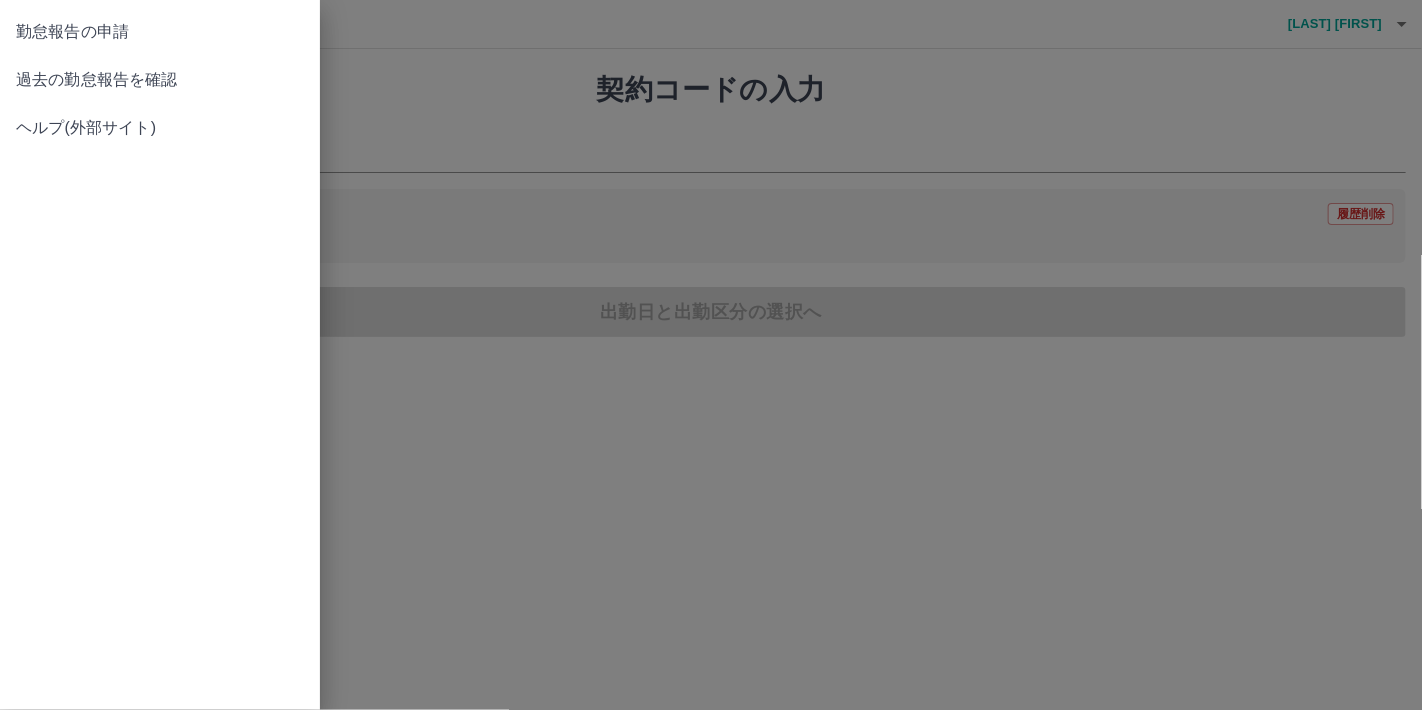 click on "過去の勤怠報告を確認" at bounding box center [160, 80] 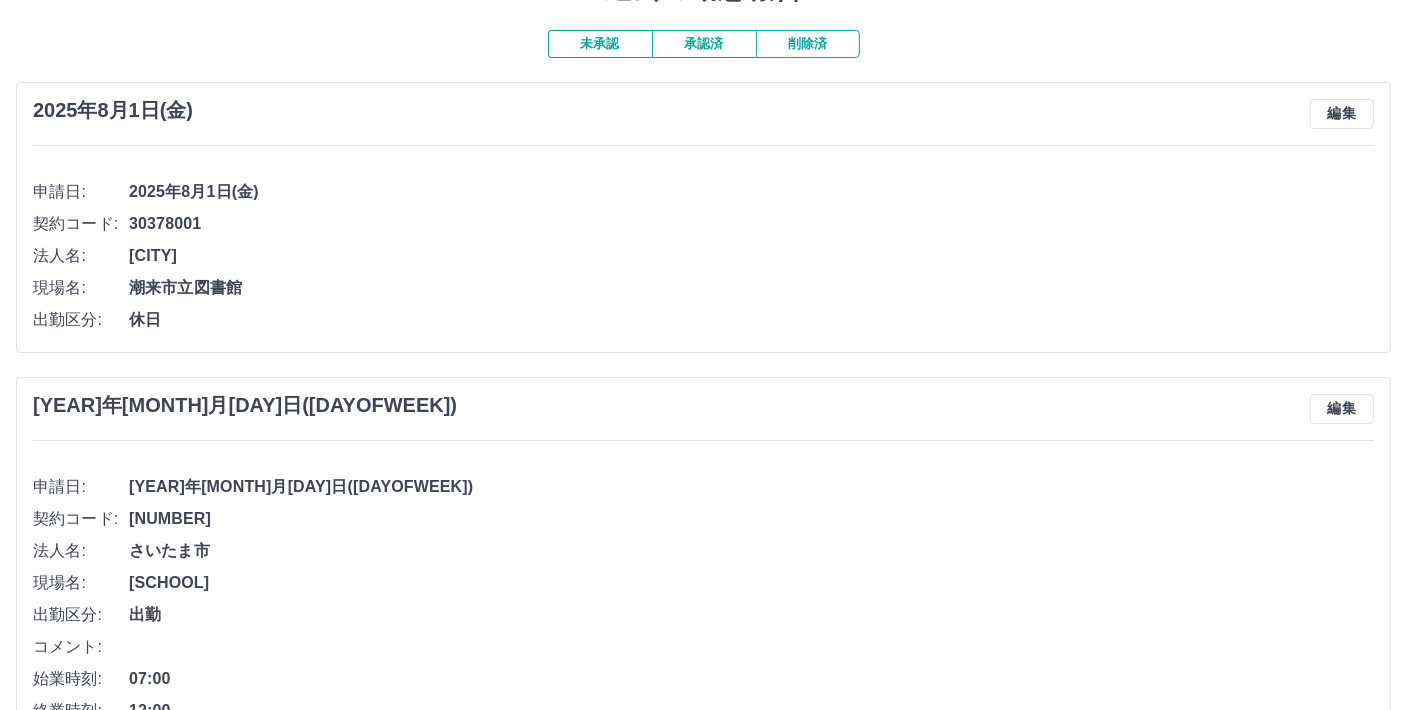 scroll, scrollTop: 0, scrollLeft: 0, axis: both 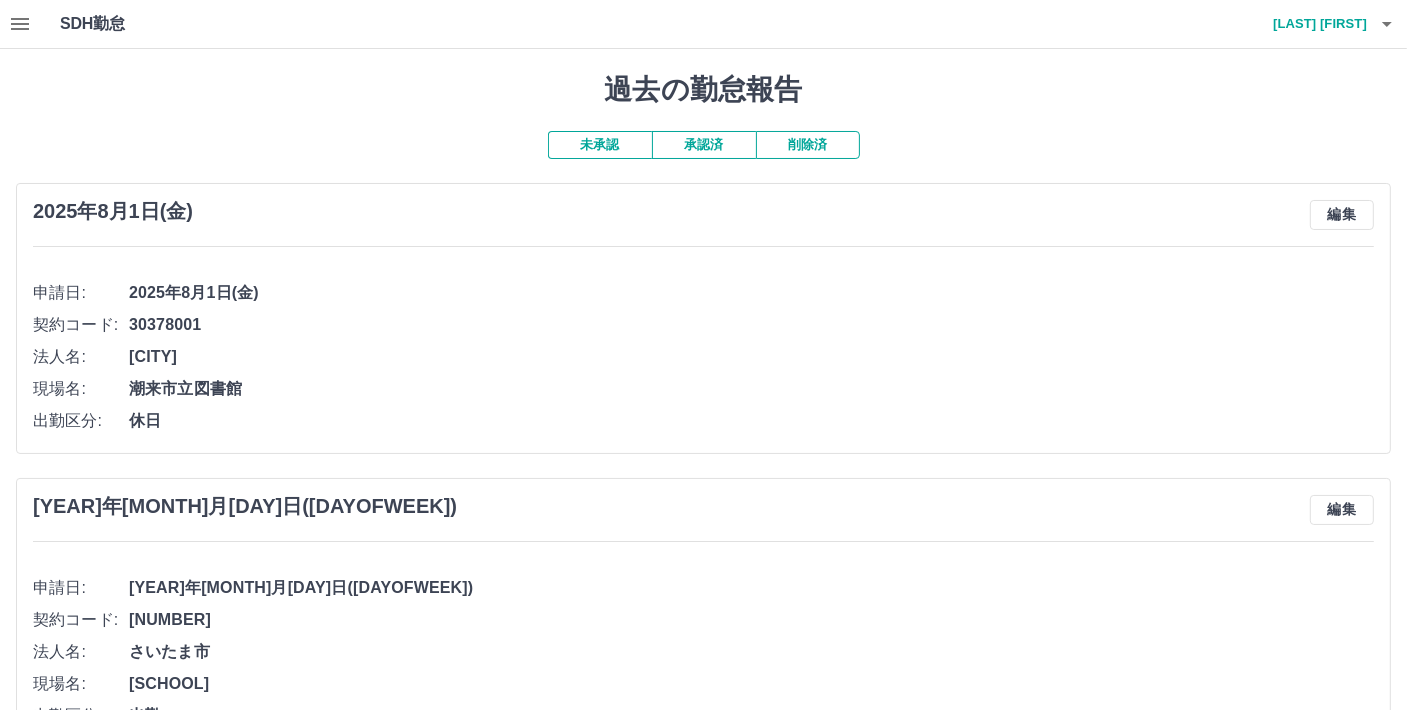click on "承認済" at bounding box center (704, 145) 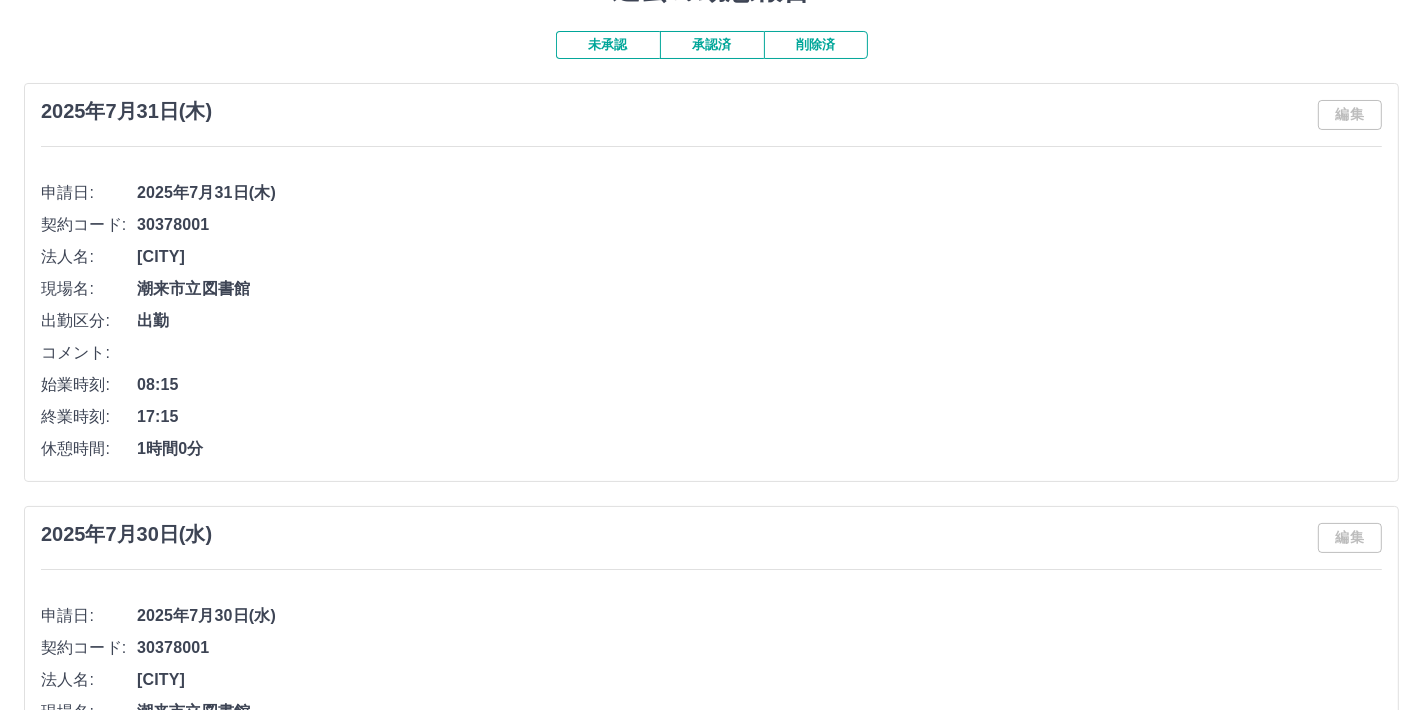 scroll, scrollTop: 0, scrollLeft: 0, axis: both 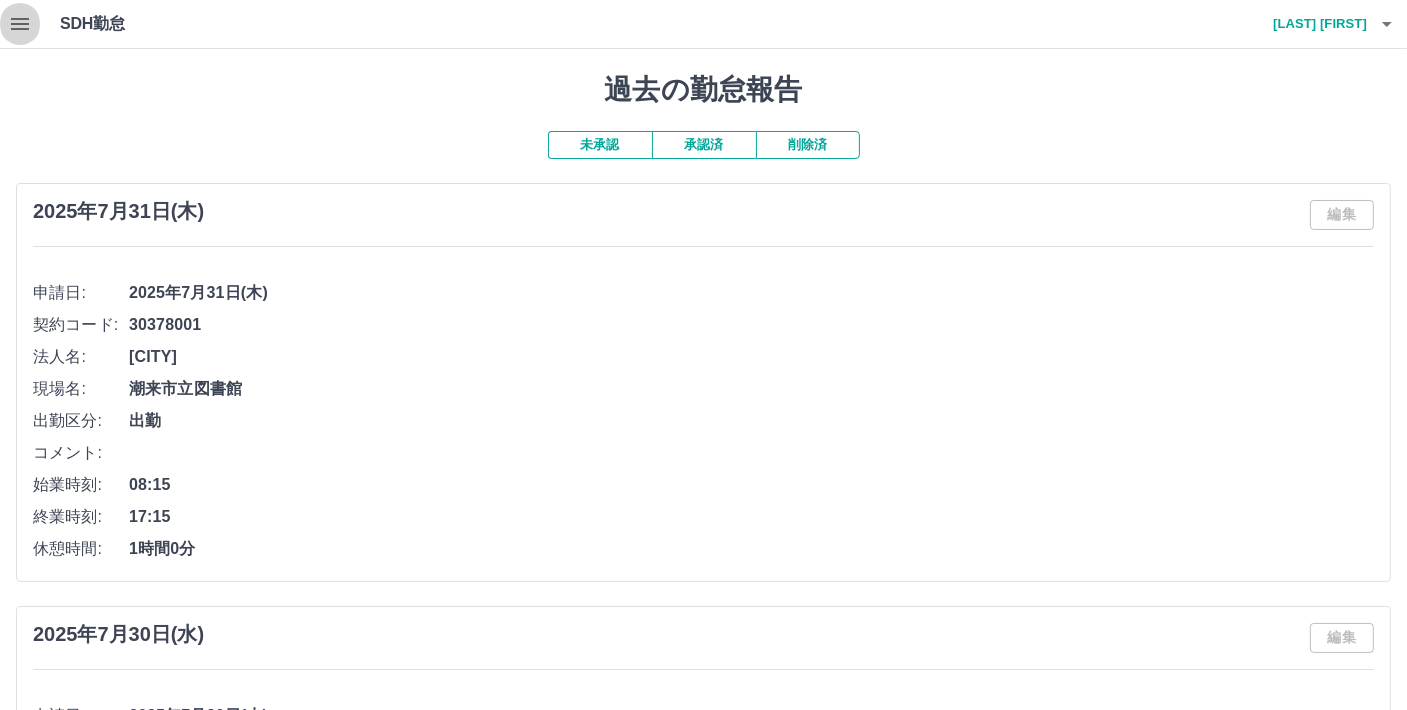 click at bounding box center (20, 24) 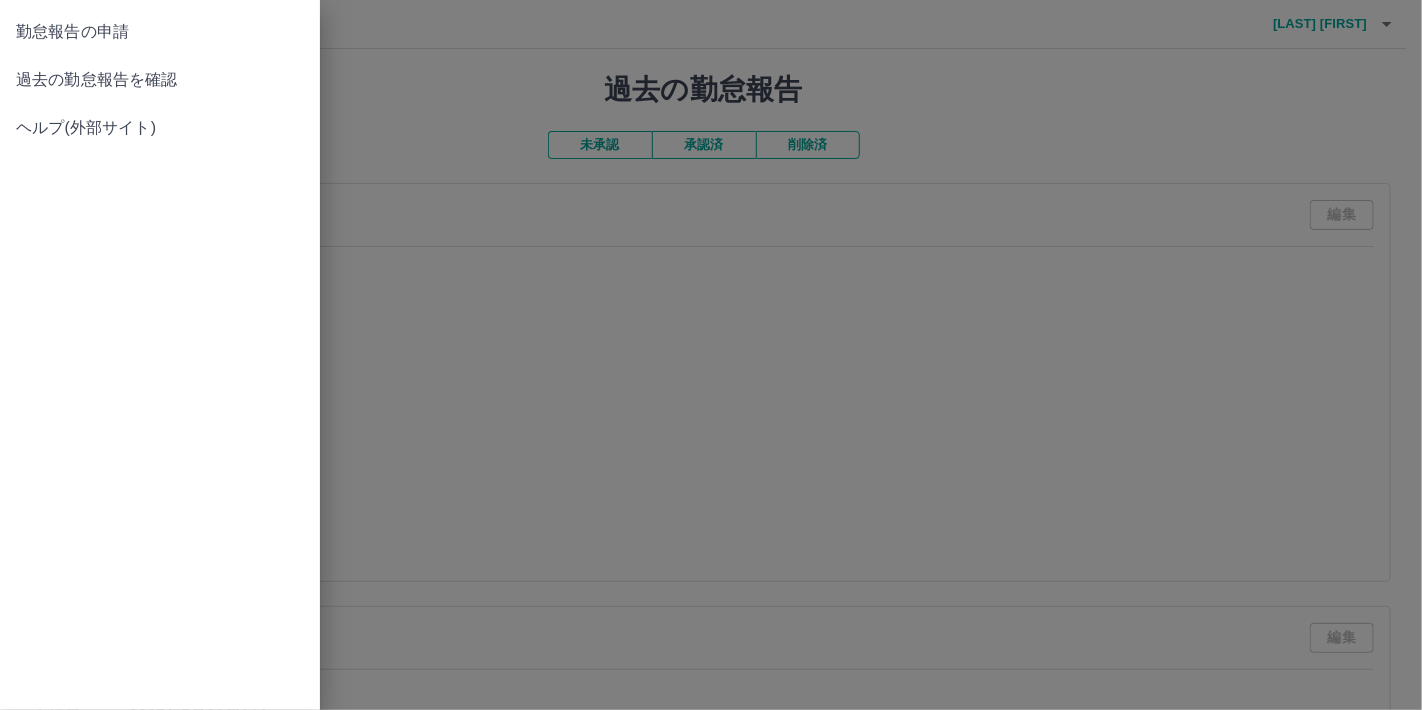 click at bounding box center (711, 355) 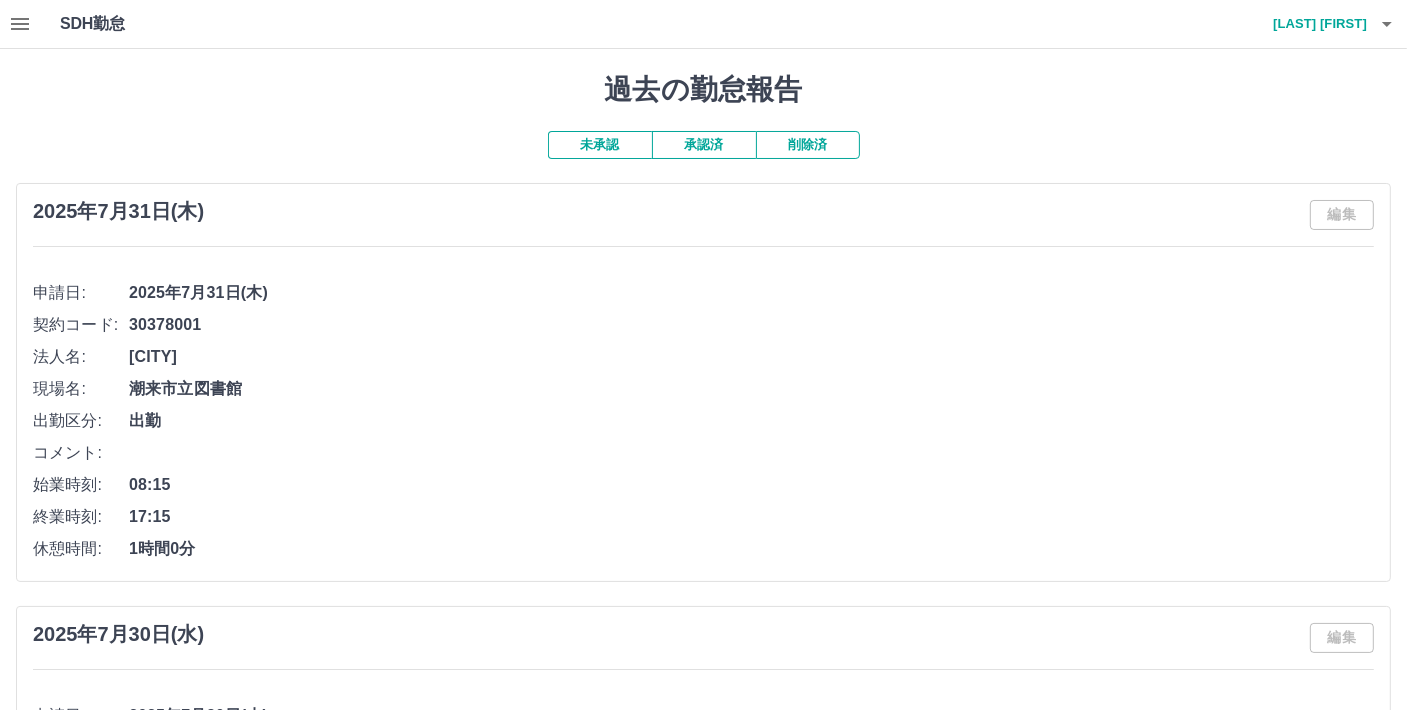 click on "[BRAND] [LAST] [FIRST]" at bounding box center [703, 24] 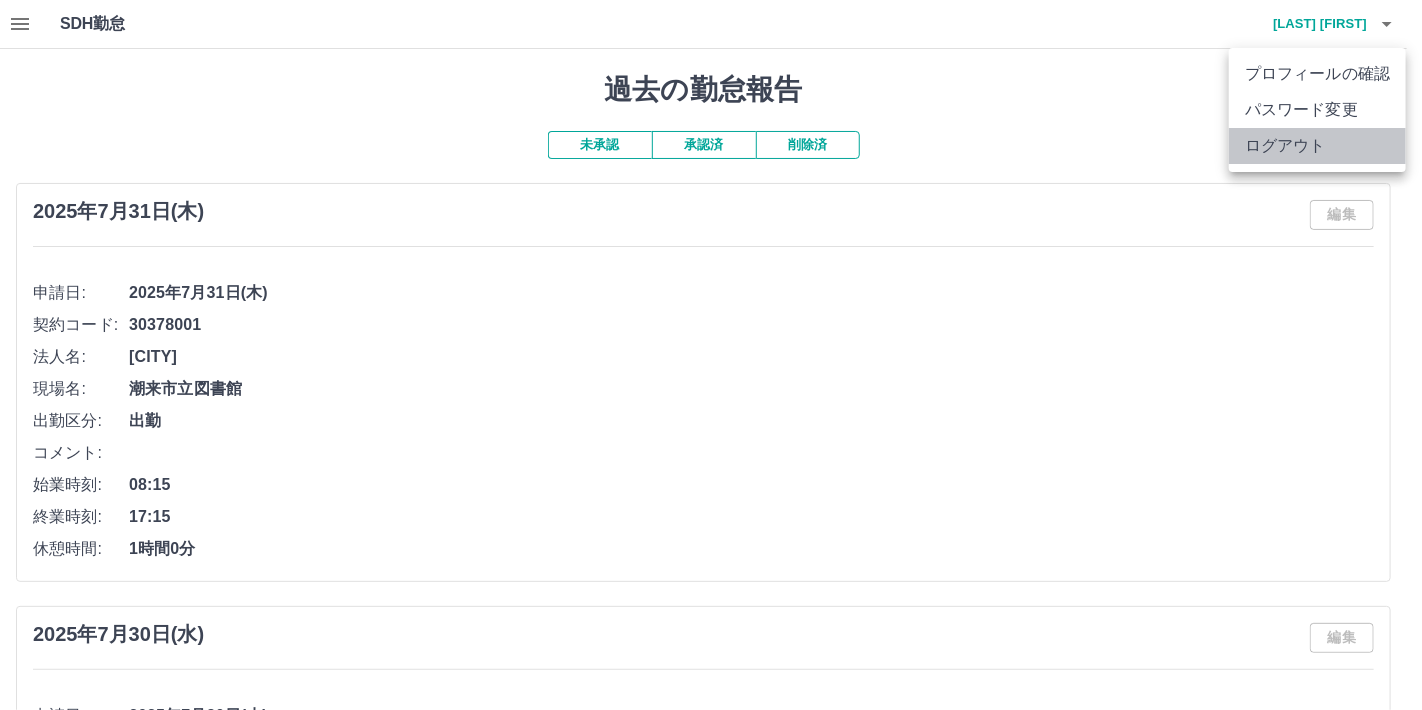 click on "ログアウト" at bounding box center [1317, 146] 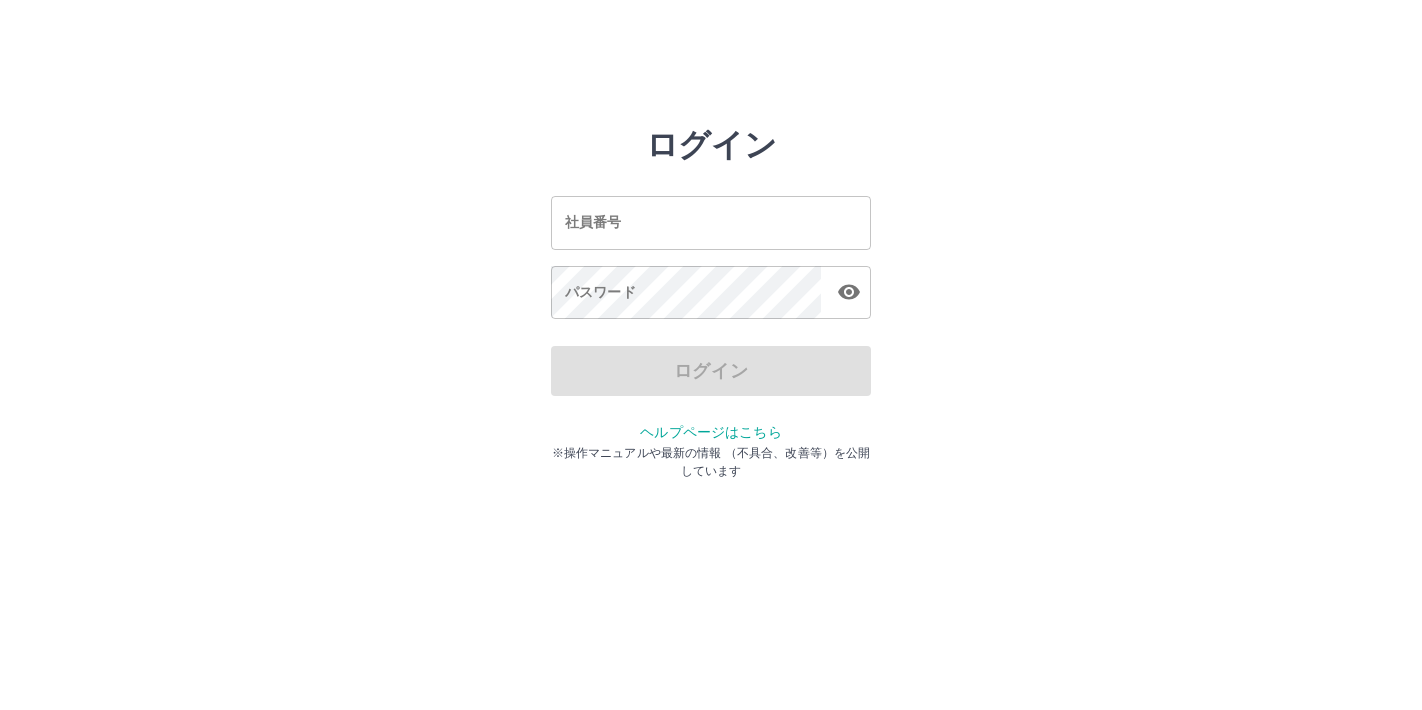 scroll, scrollTop: 0, scrollLeft: 0, axis: both 